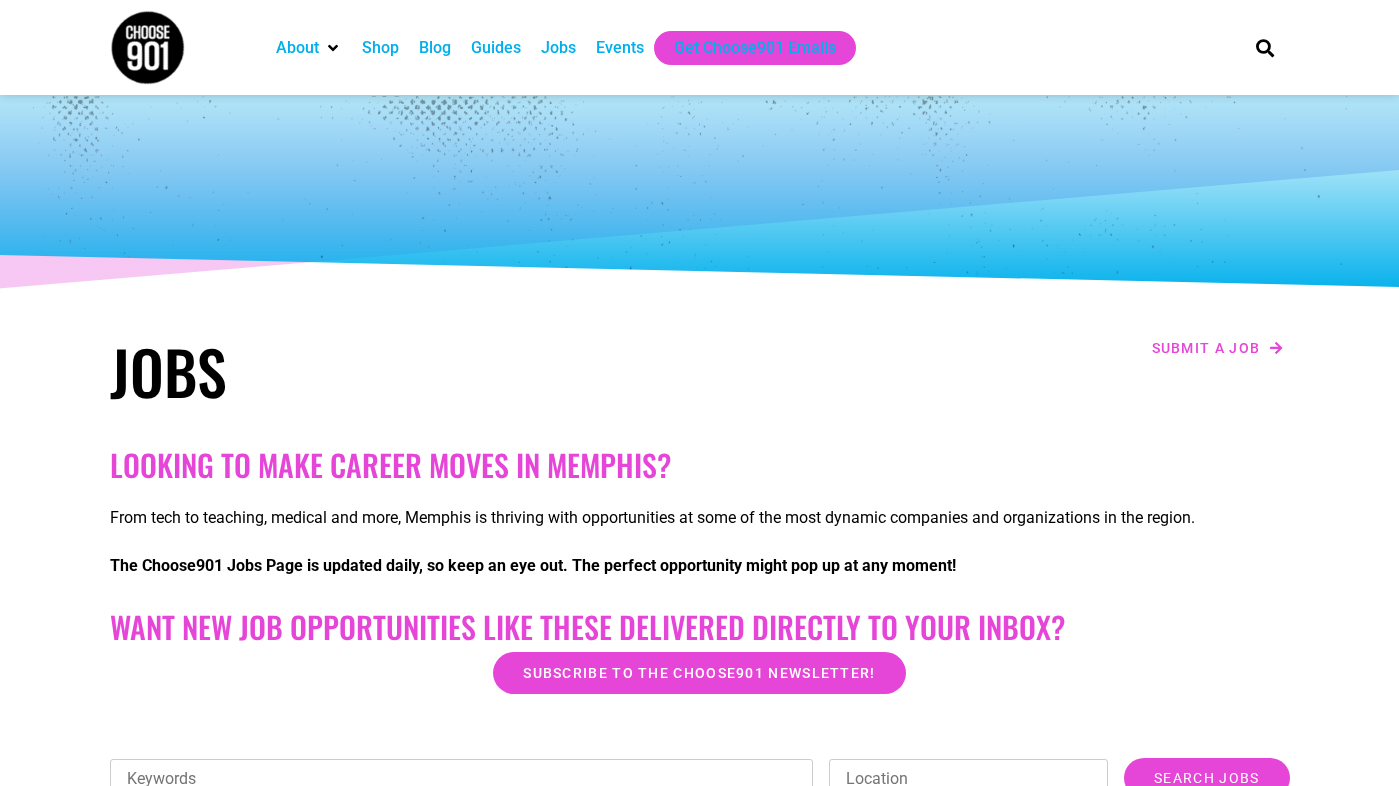 scroll, scrollTop: 0, scrollLeft: 0, axis: both 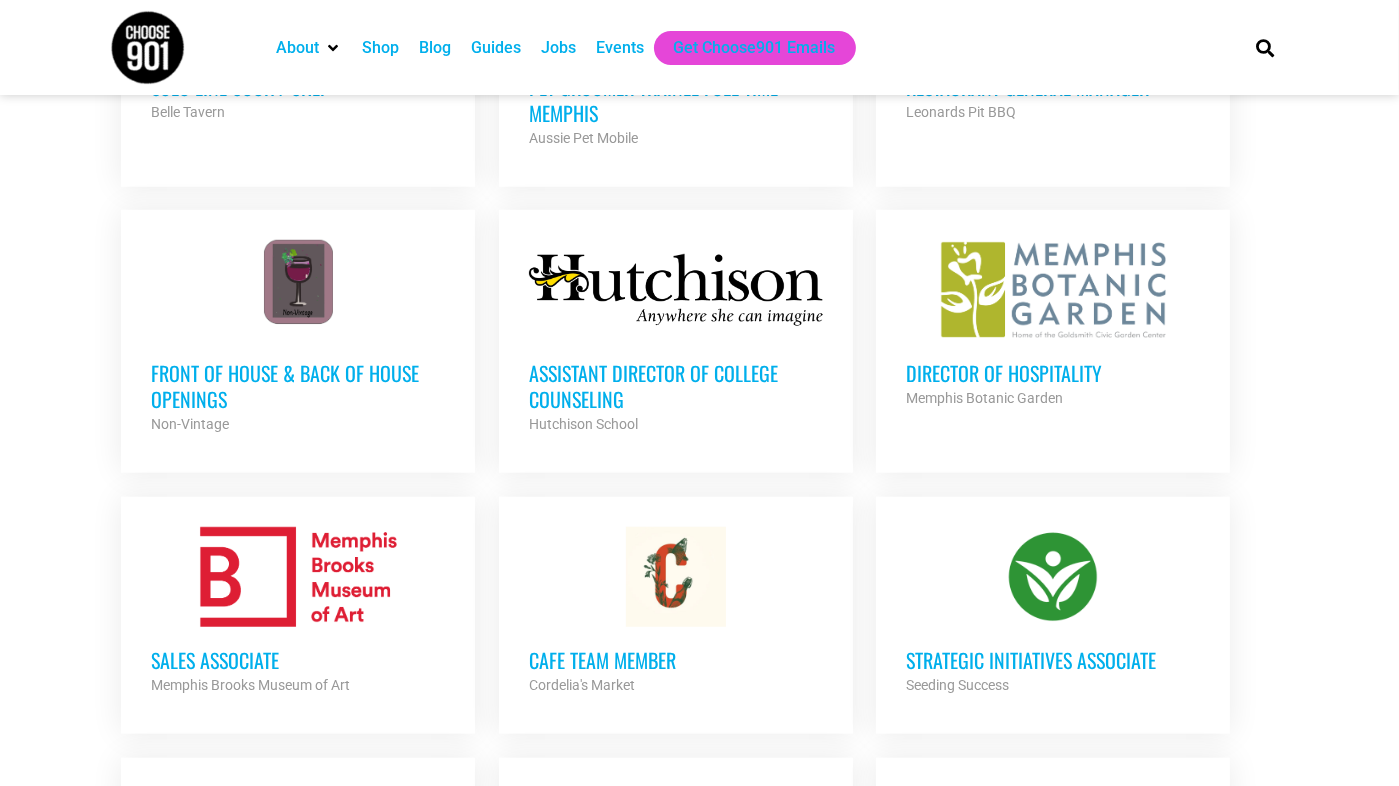 click on "Director of Hospitality" at bounding box center [1053, 373] 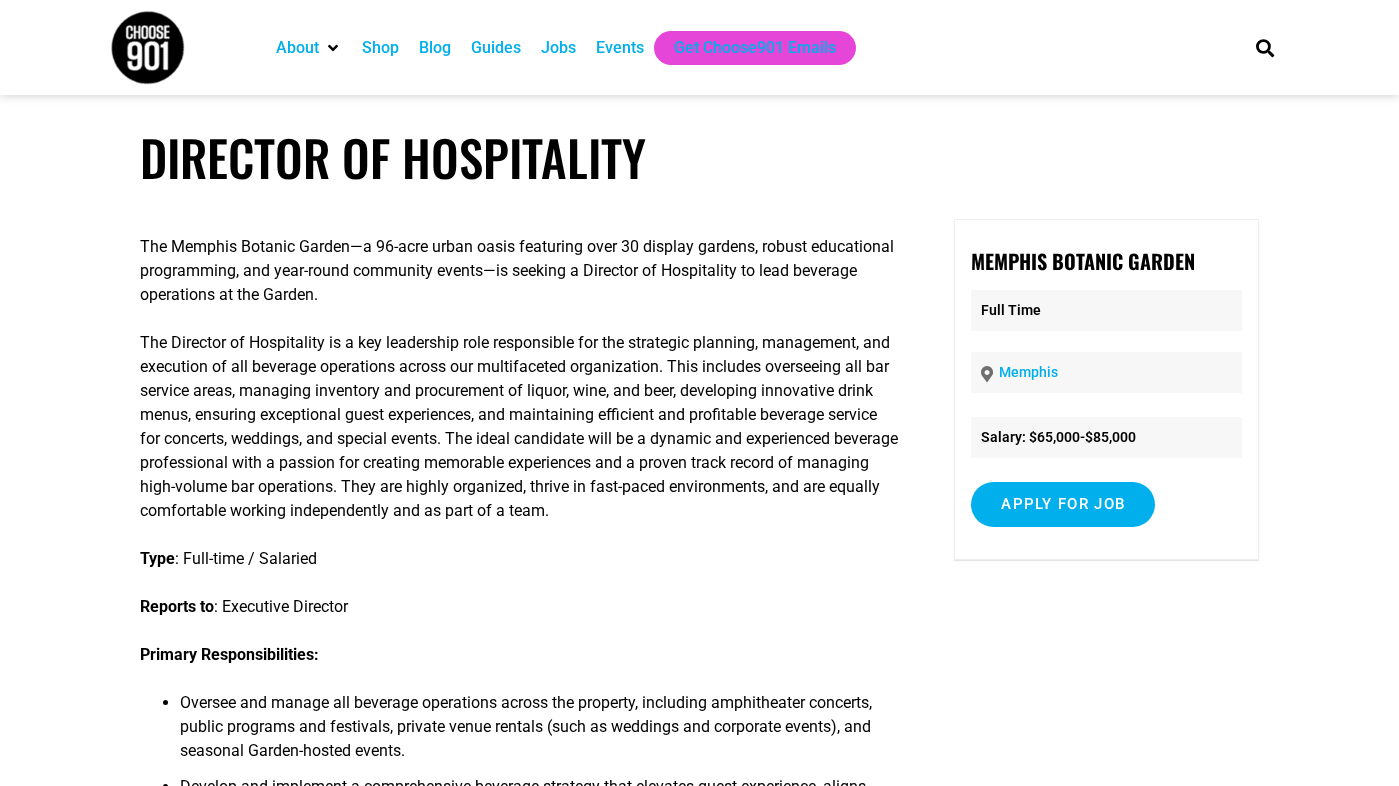 scroll, scrollTop: 0, scrollLeft: 0, axis: both 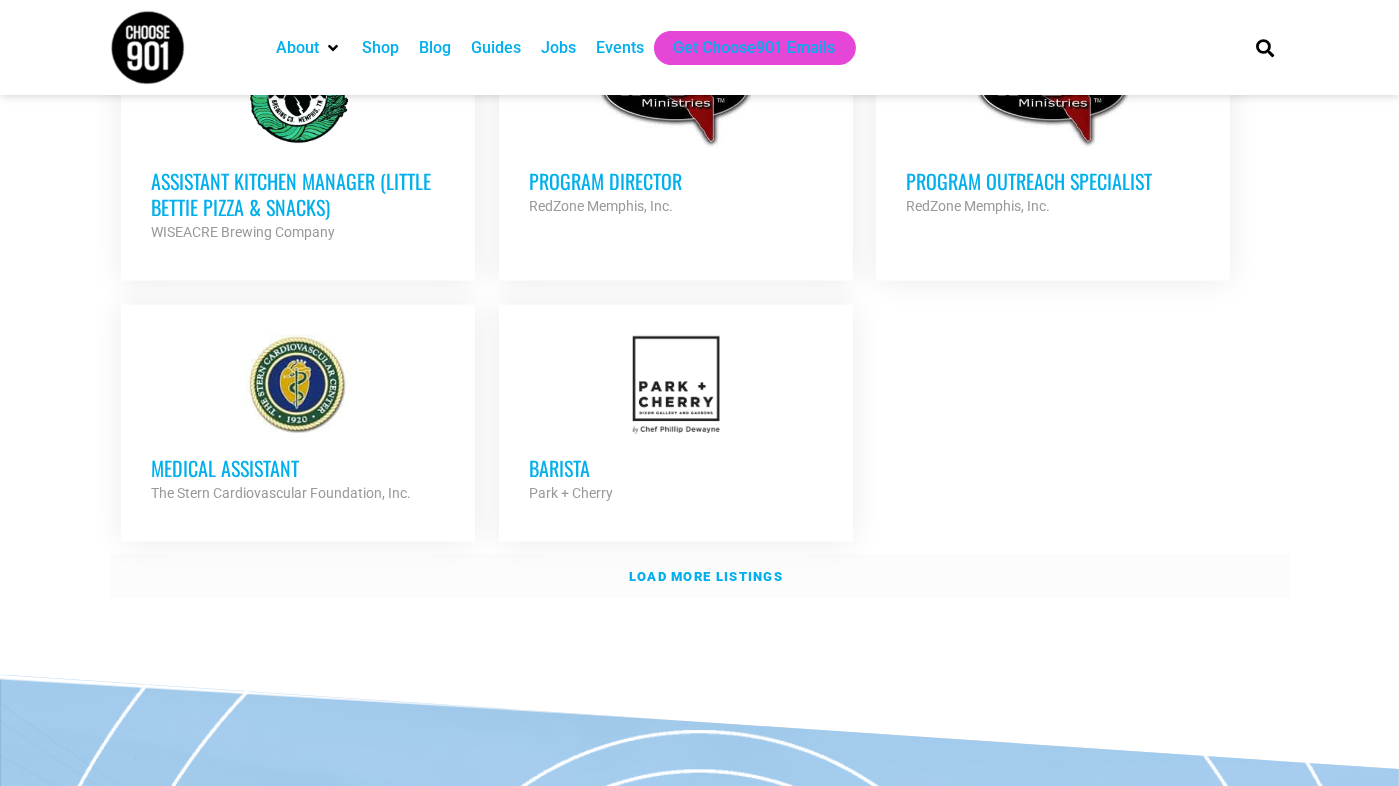 click on "Load more listings" at bounding box center [706, 576] 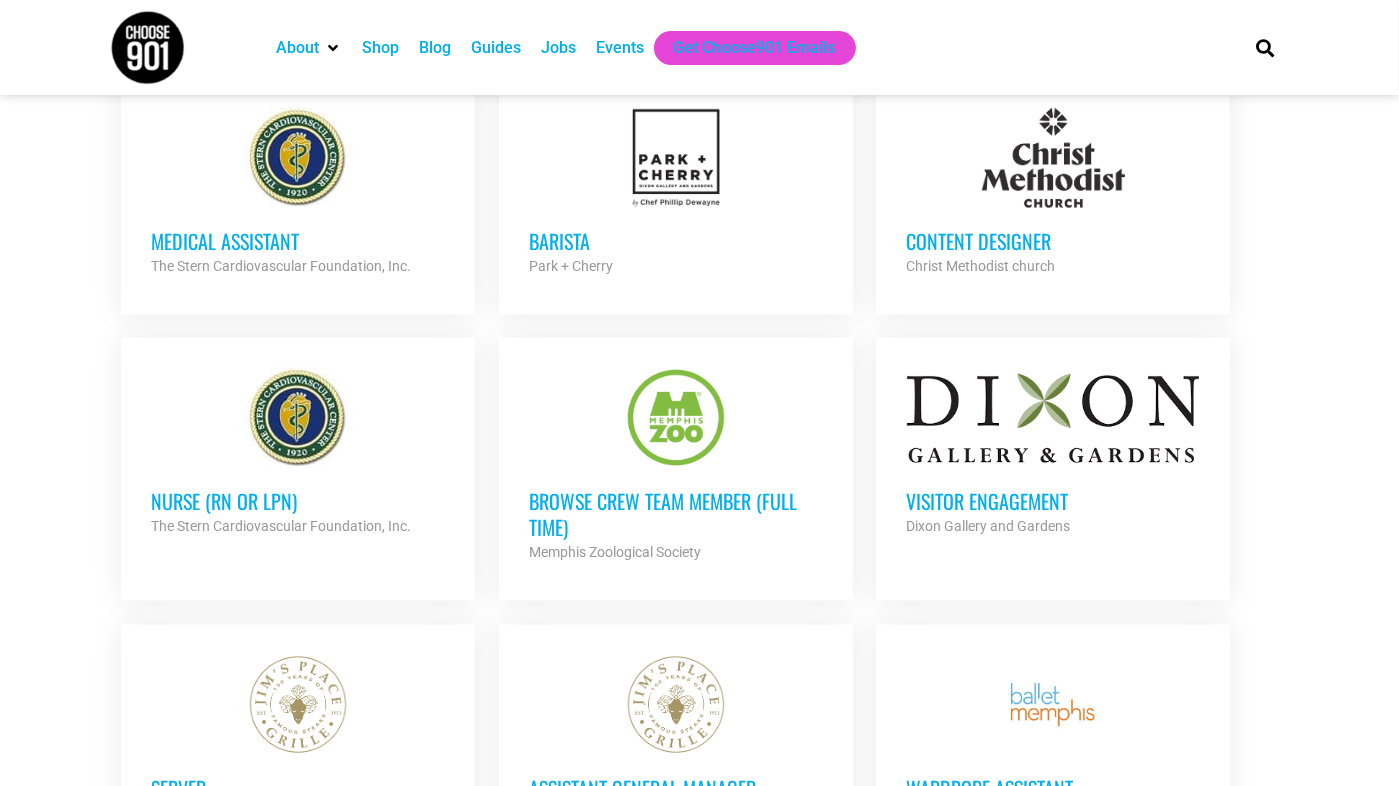 scroll, scrollTop: 2680, scrollLeft: 0, axis: vertical 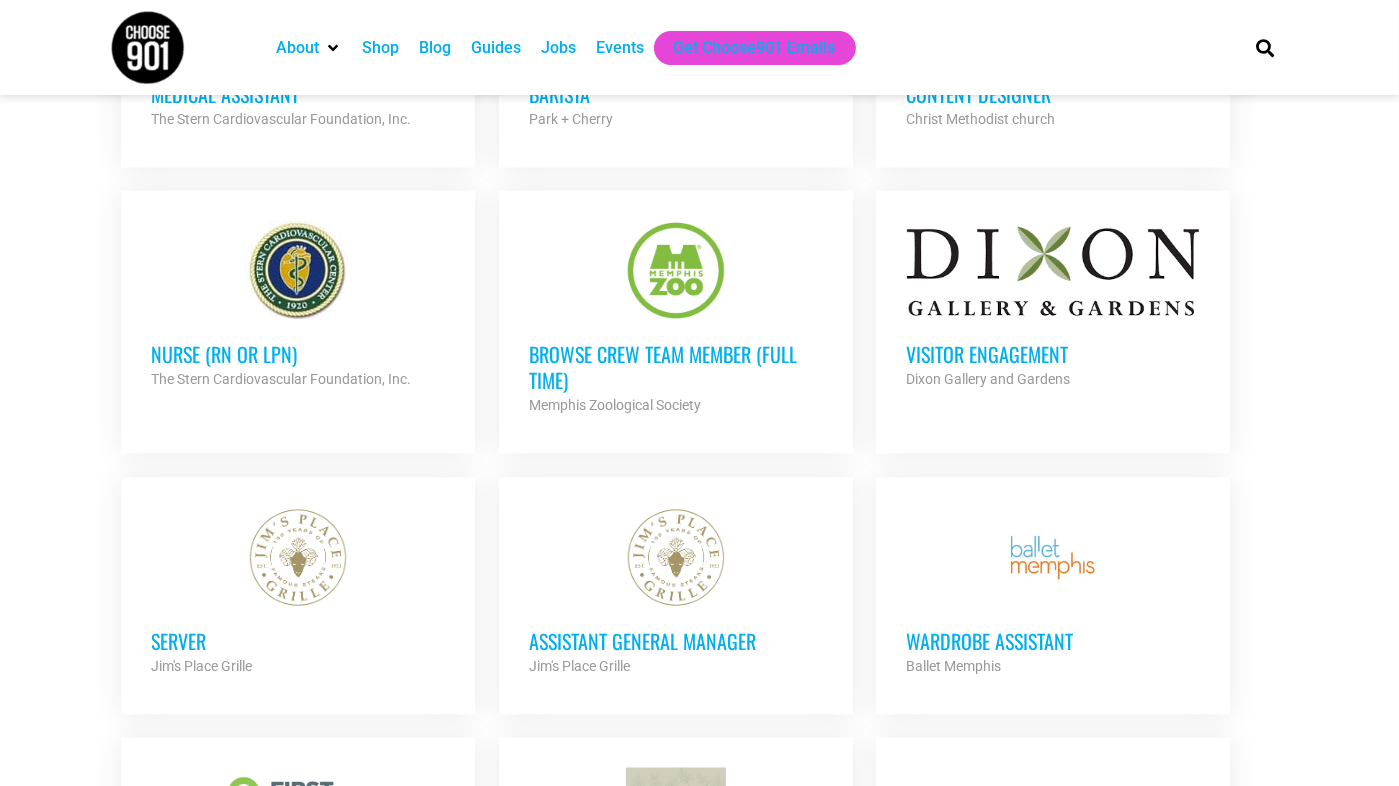 click on "Visitor Engagement
Dixon Gallery and Gardens
Partner Org" at bounding box center (1053, 356) 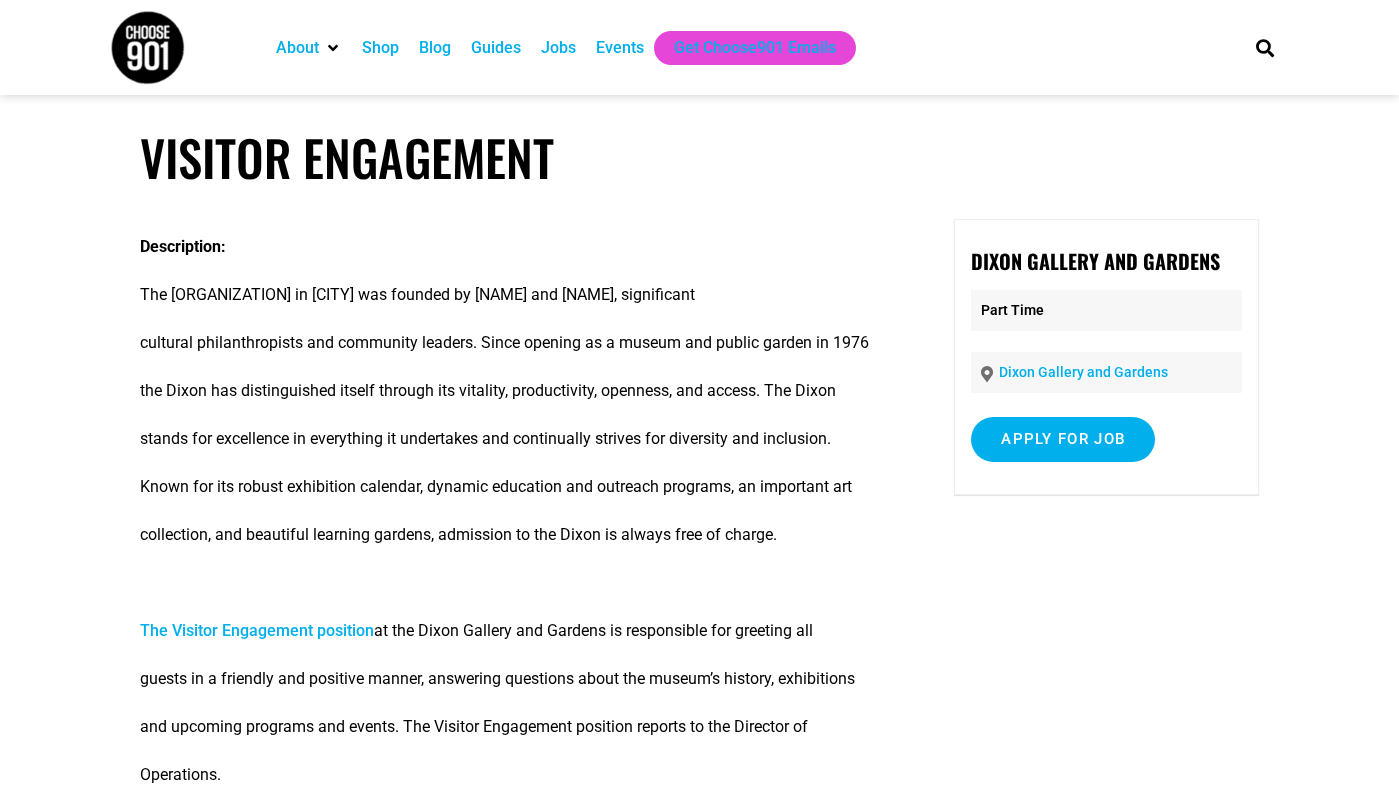 scroll, scrollTop: 0, scrollLeft: 0, axis: both 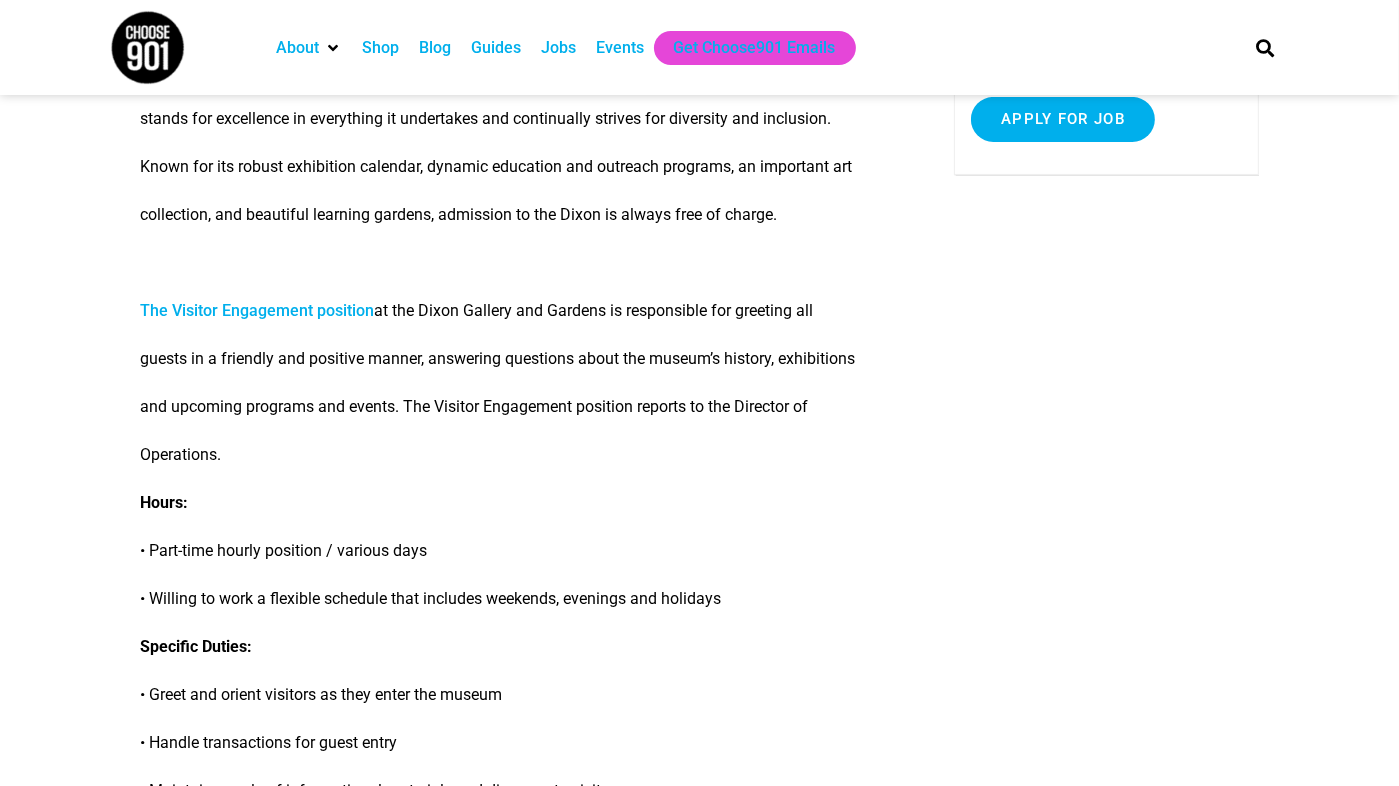 click on "The Visitor Engagement position" at bounding box center (257, 310) 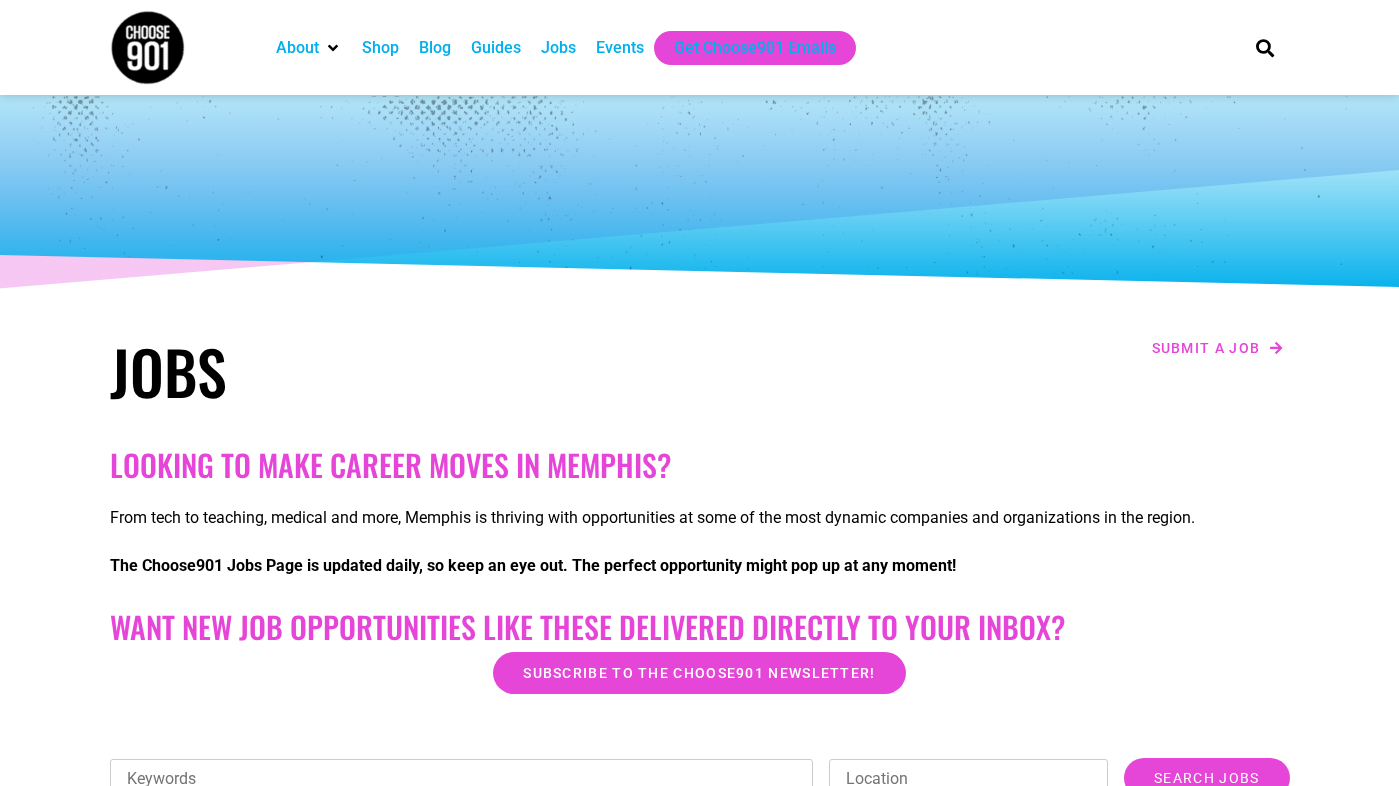 scroll, scrollTop: 0, scrollLeft: 0, axis: both 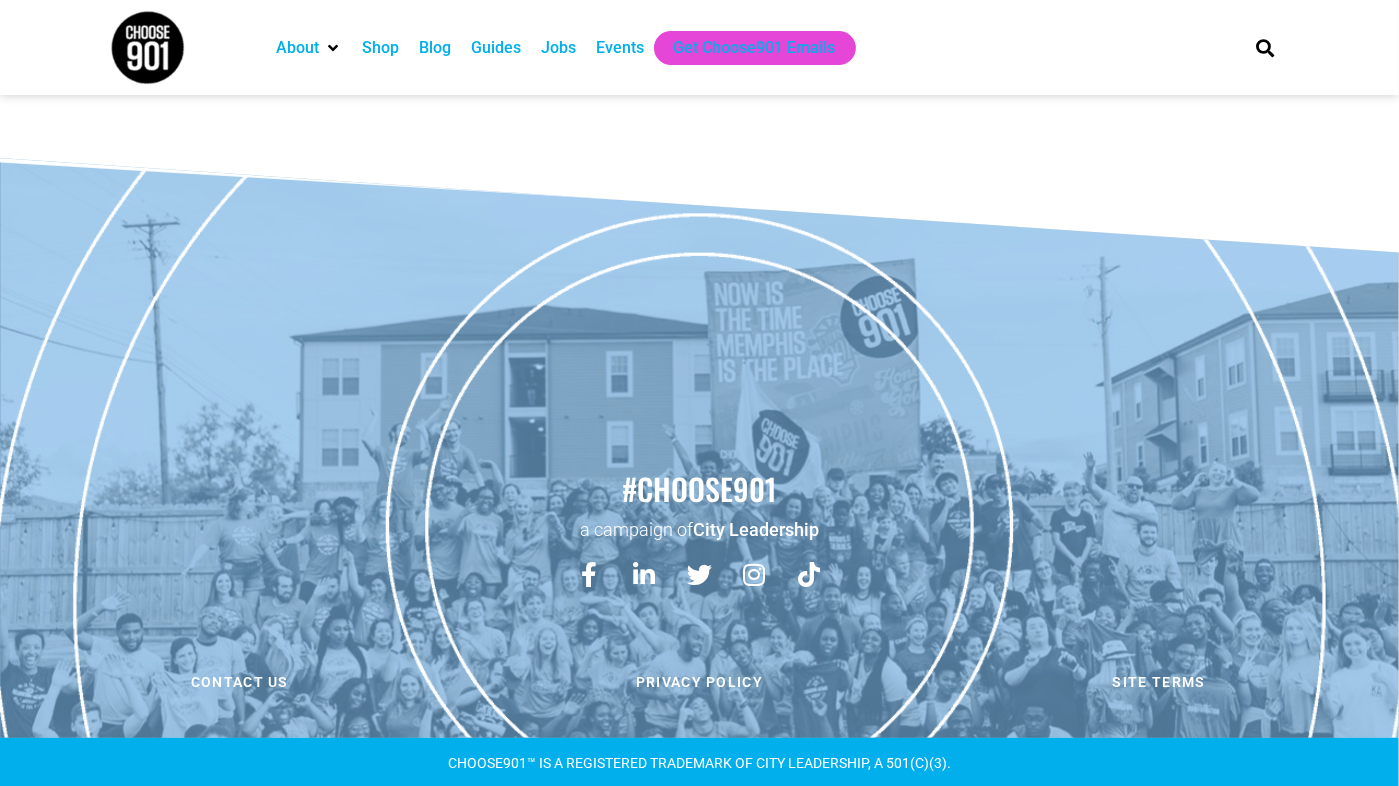 click on "Jobs" at bounding box center [558, 48] 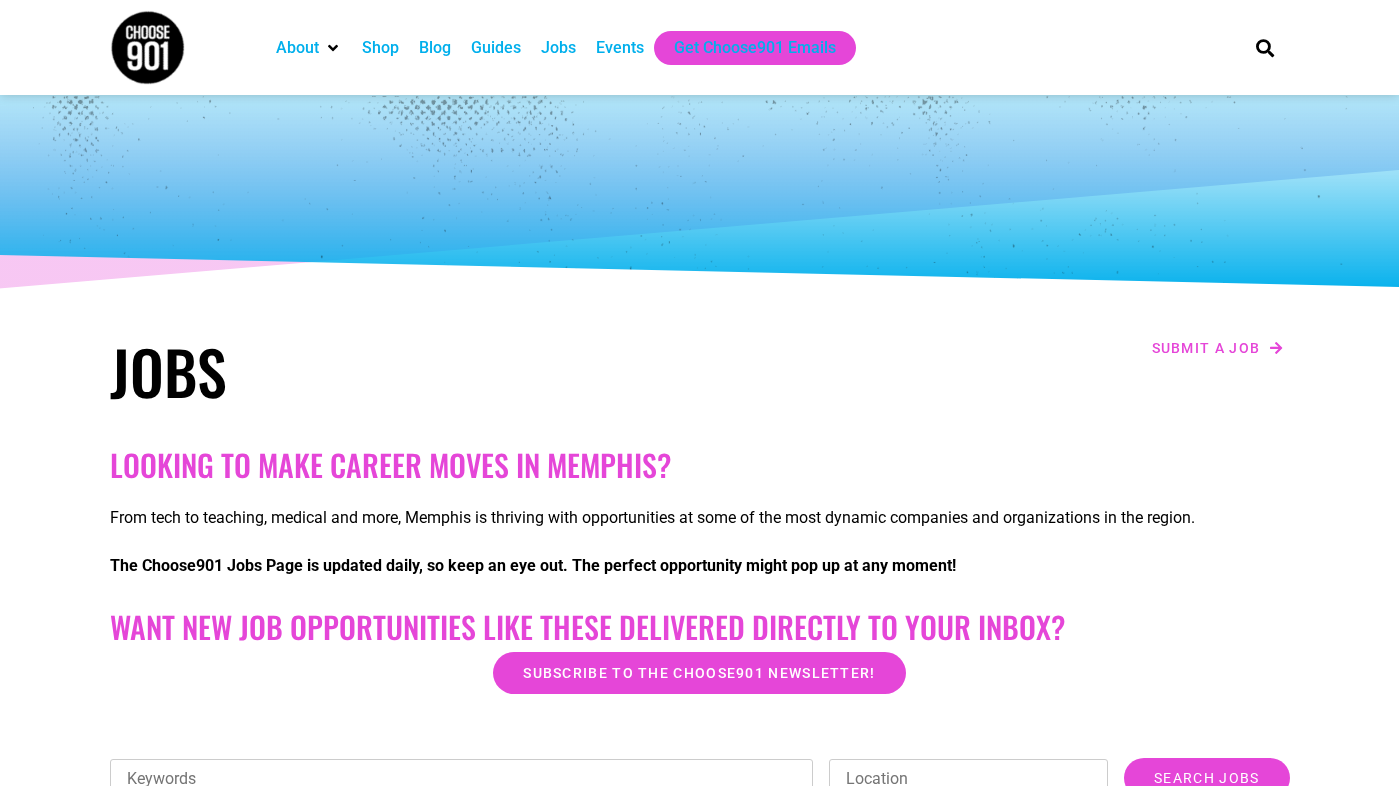 scroll, scrollTop: 0, scrollLeft: 0, axis: both 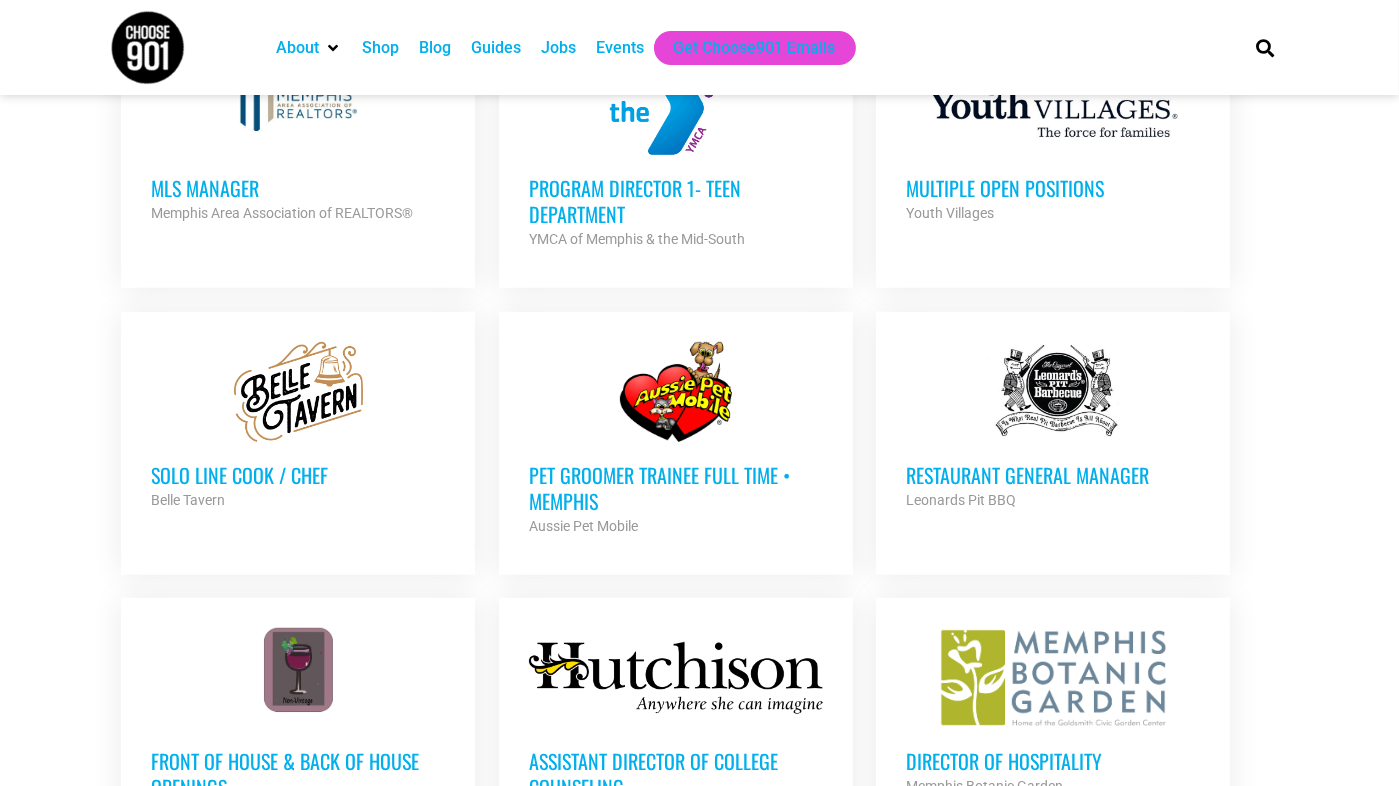 click on "Jobs" at bounding box center [558, 48] 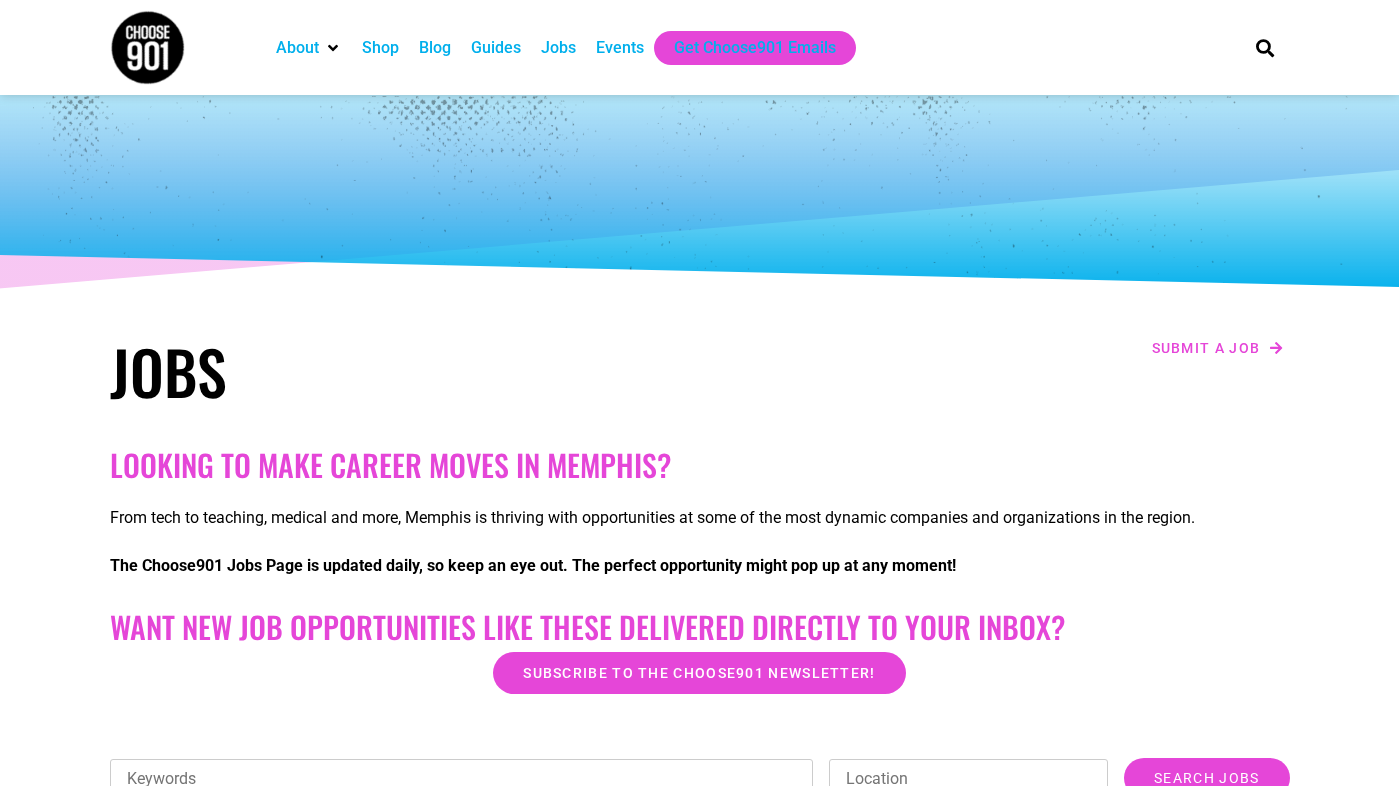 scroll, scrollTop: 0, scrollLeft: 0, axis: both 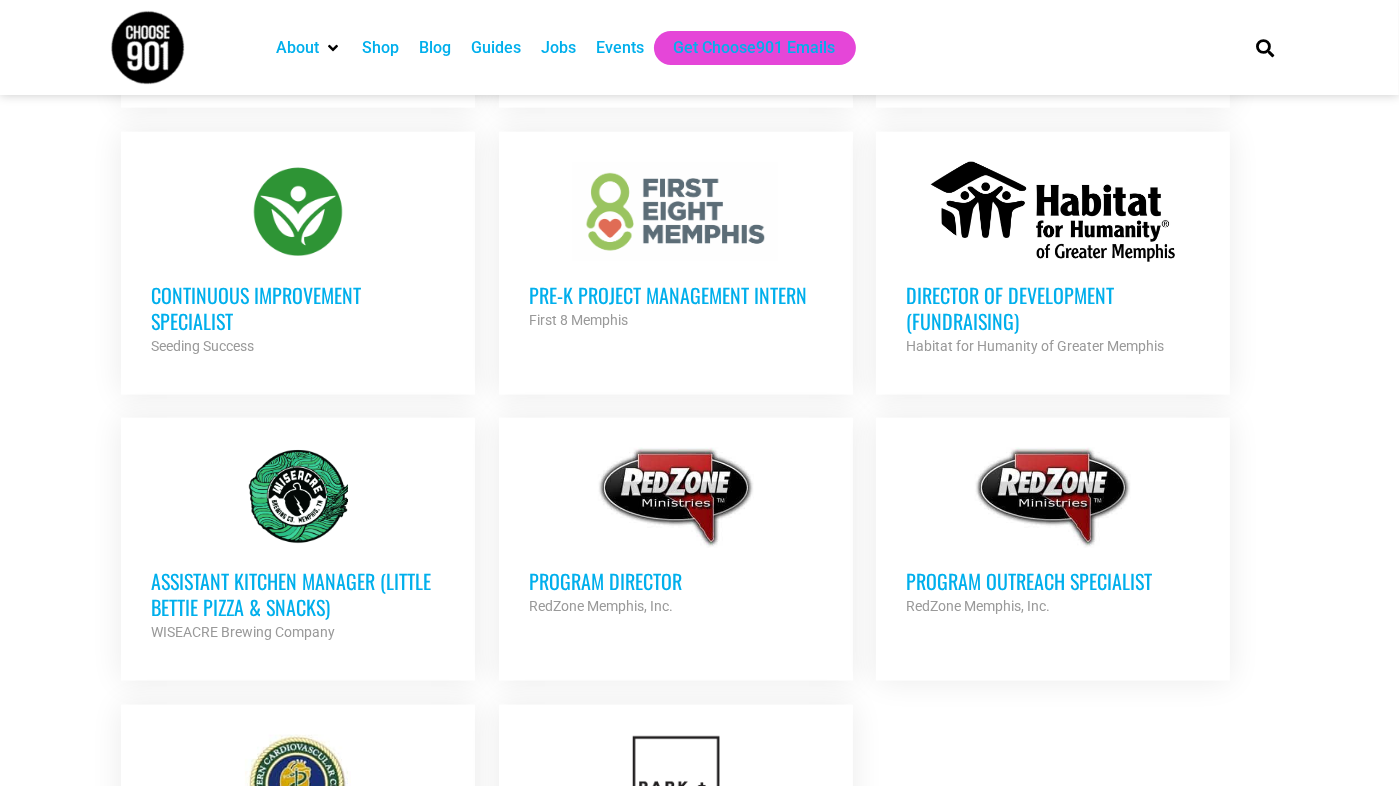 click at bounding box center [676, 212] 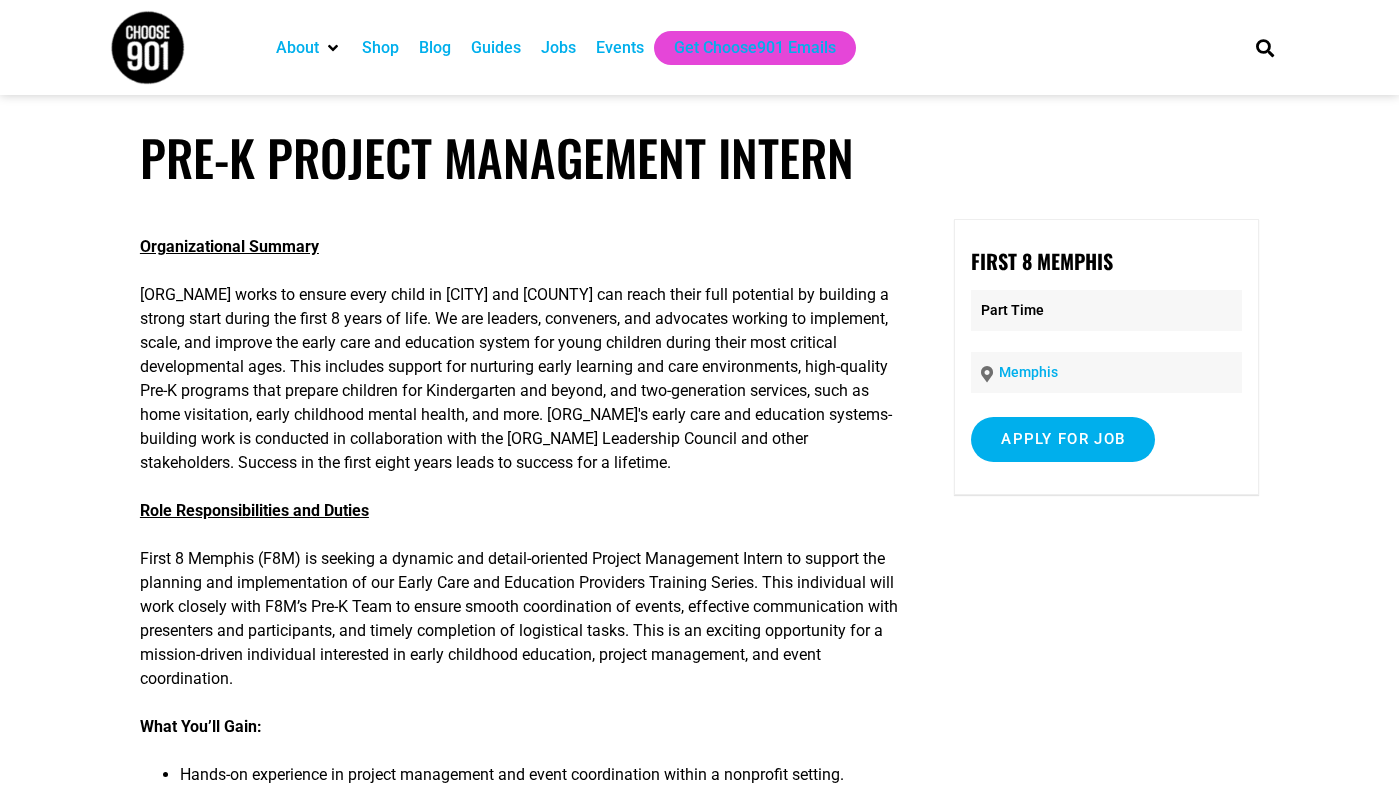 scroll, scrollTop: 0, scrollLeft: 0, axis: both 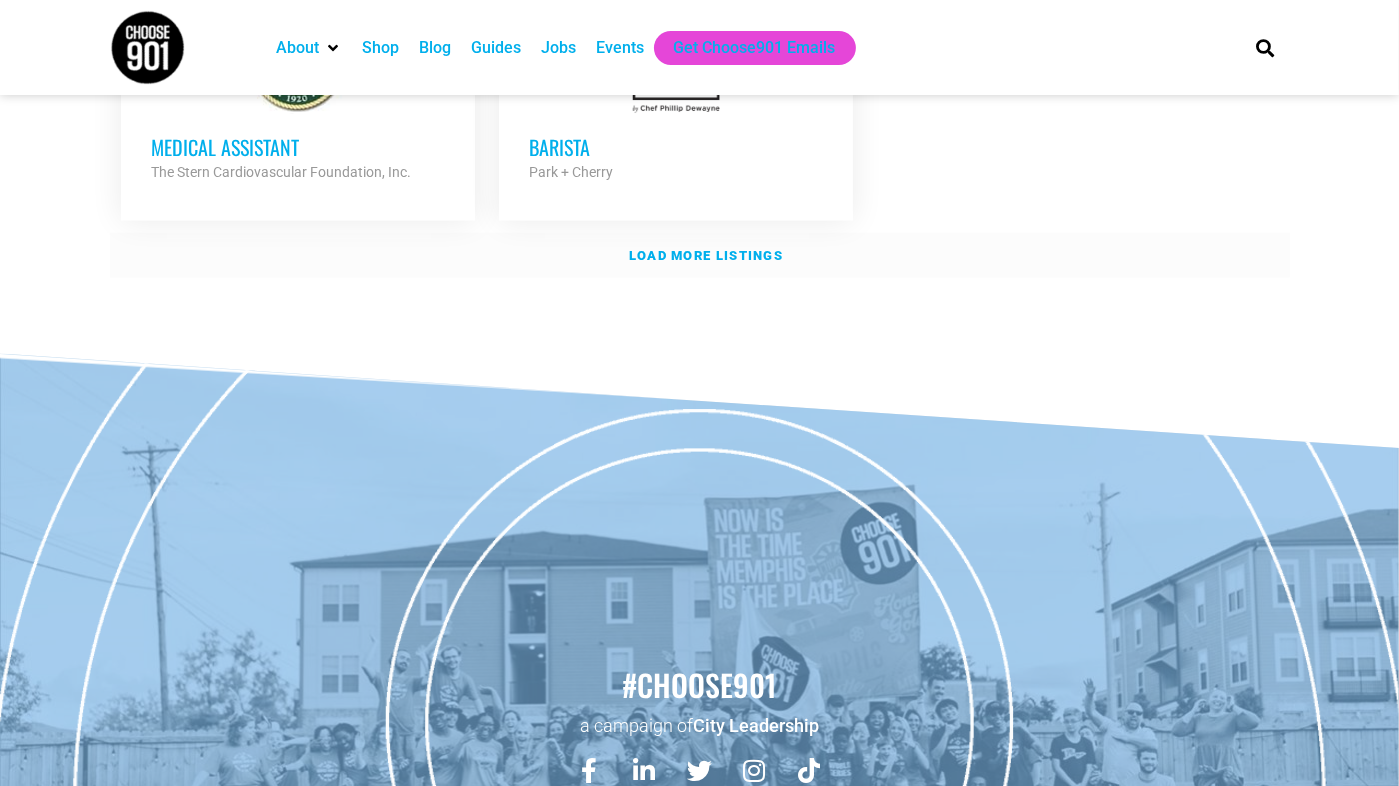 click on "Load more listings" at bounding box center [706, 255] 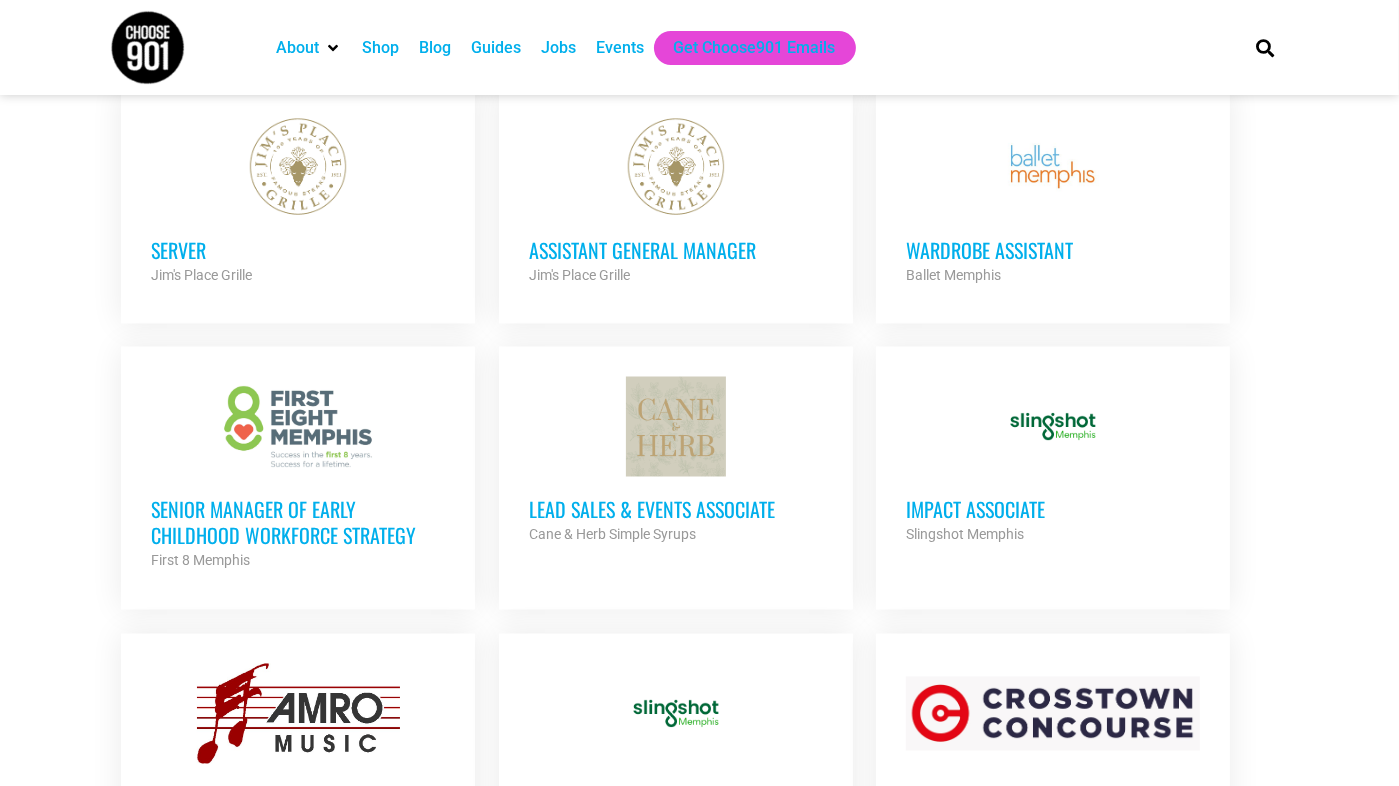 scroll, scrollTop: 3080, scrollLeft: 0, axis: vertical 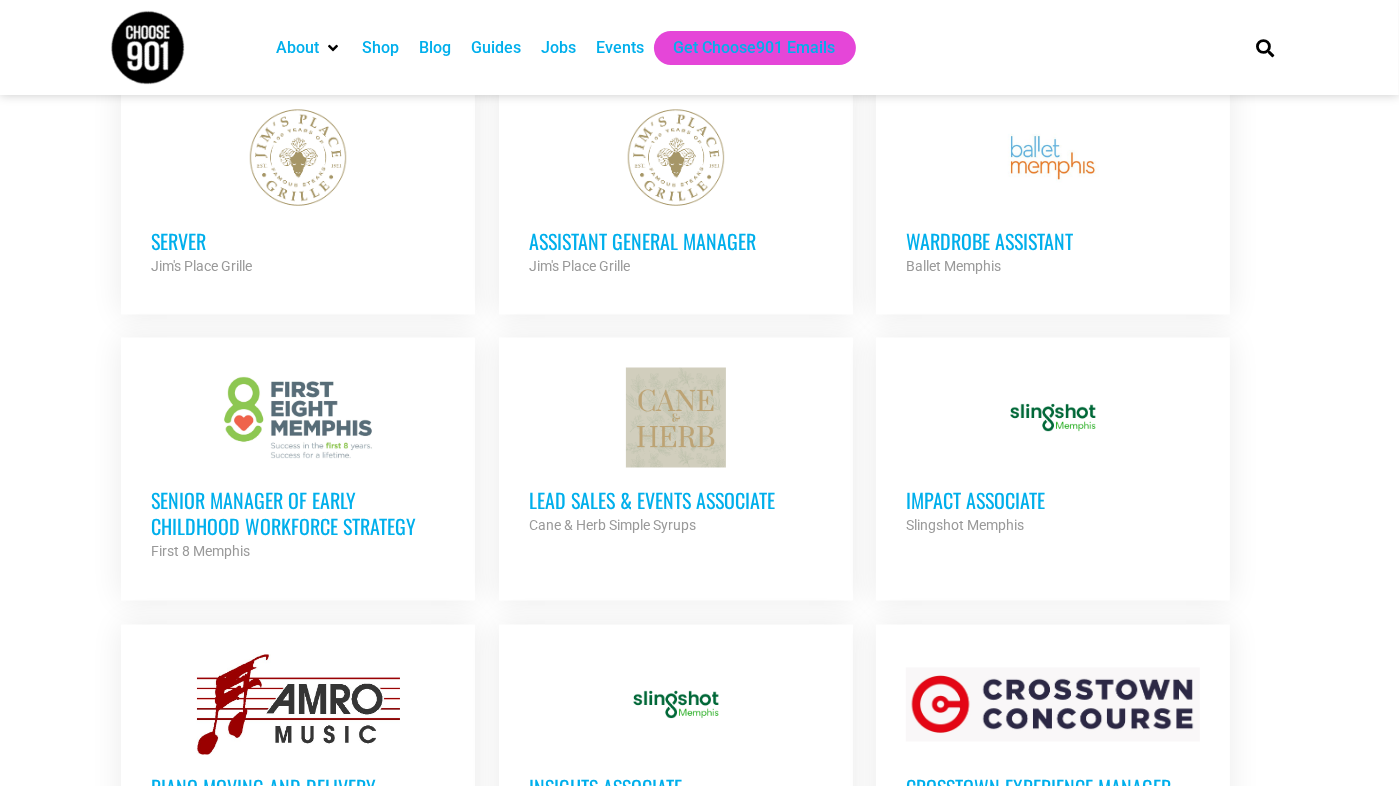 click on "Lead Sales & Events Associate" at bounding box center (676, 501) 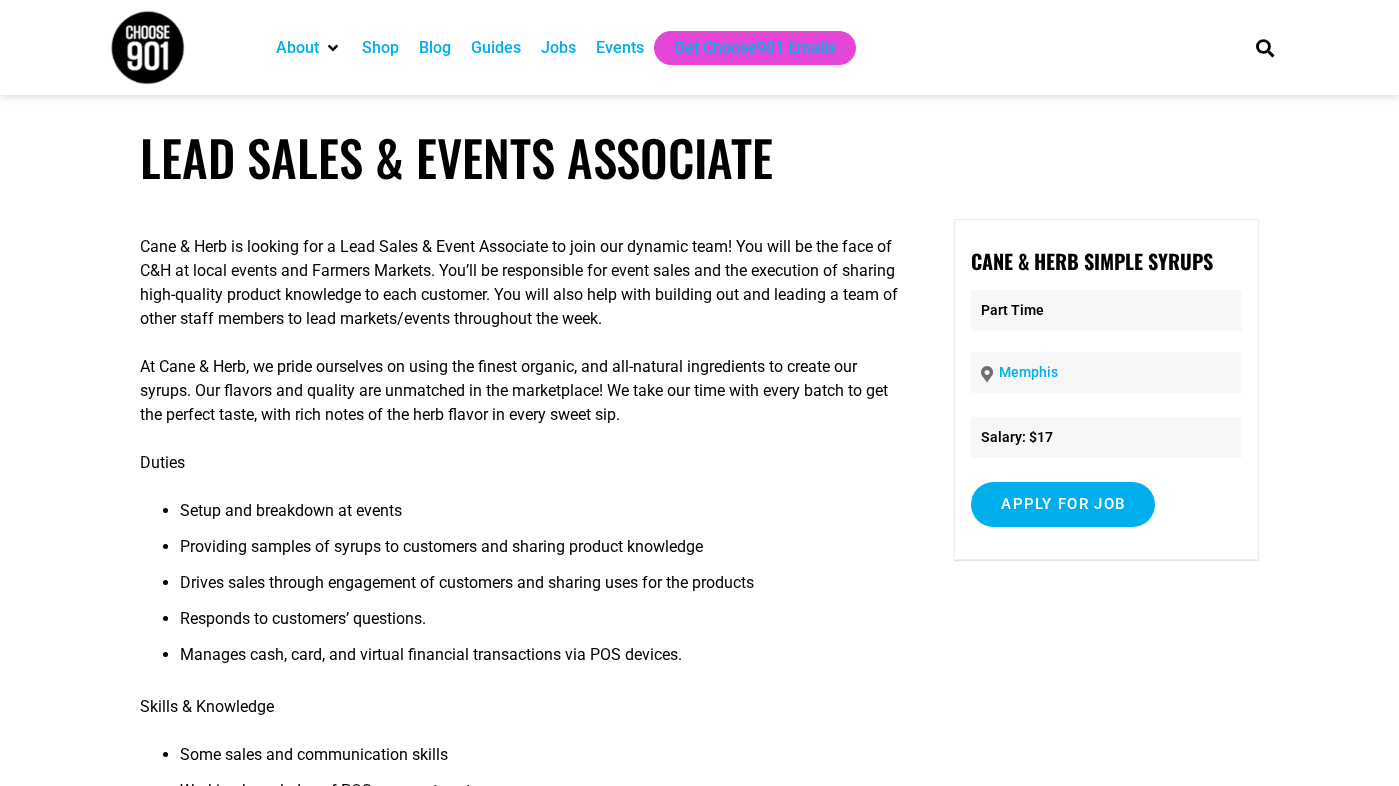 scroll, scrollTop: 0, scrollLeft: 0, axis: both 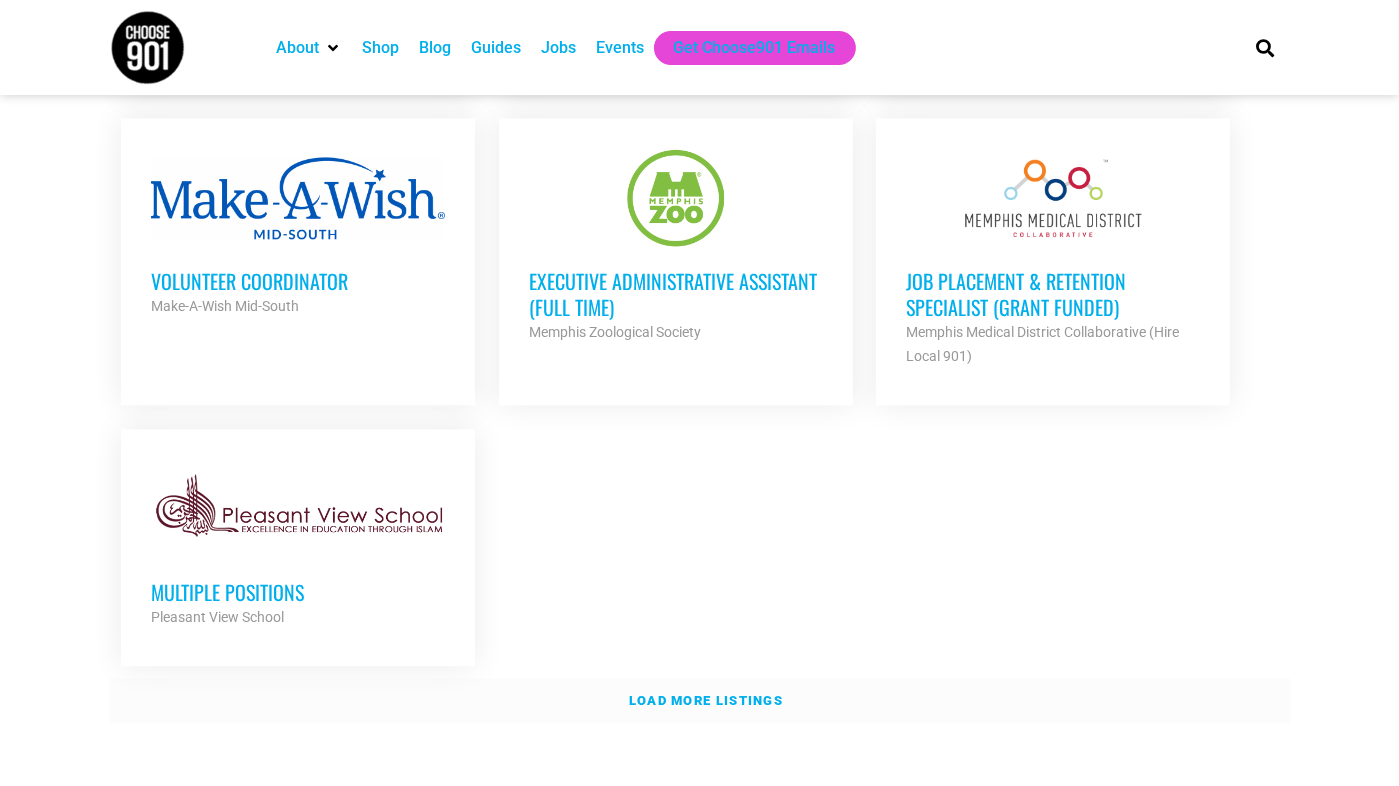 click on "Load more listings" at bounding box center [706, 700] 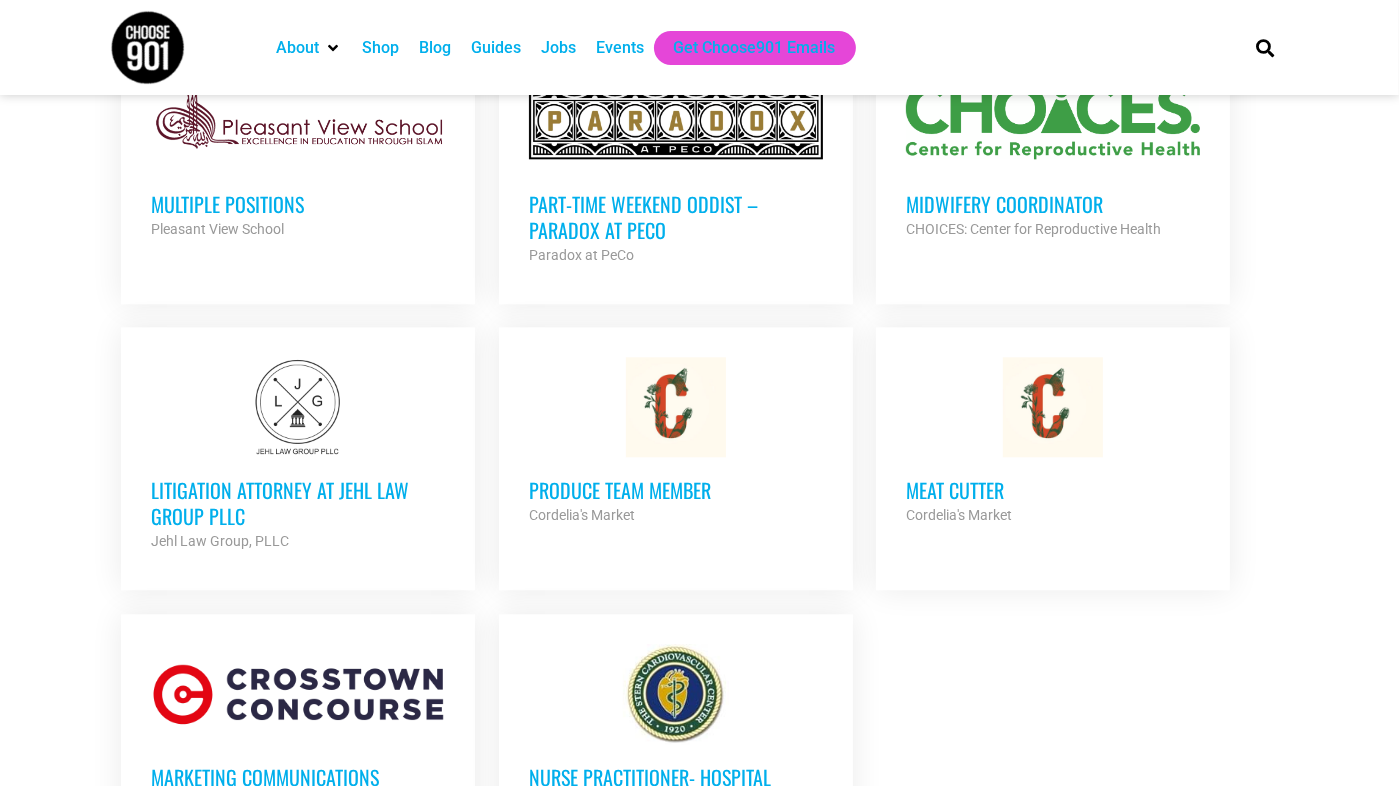 scroll, scrollTop: 4654, scrollLeft: 0, axis: vertical 